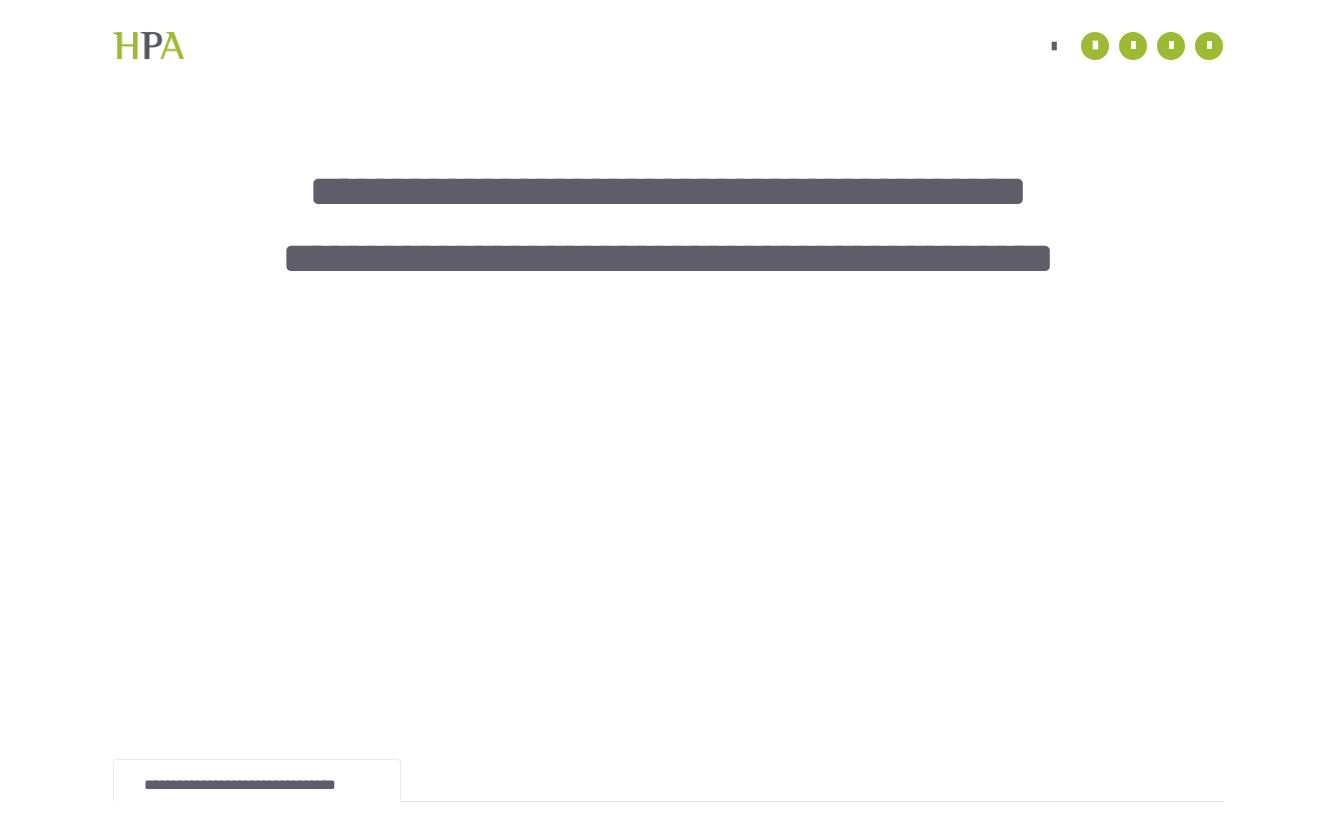 scroll, scrollTop: 687, scrollLeft: 0, axis: vertical 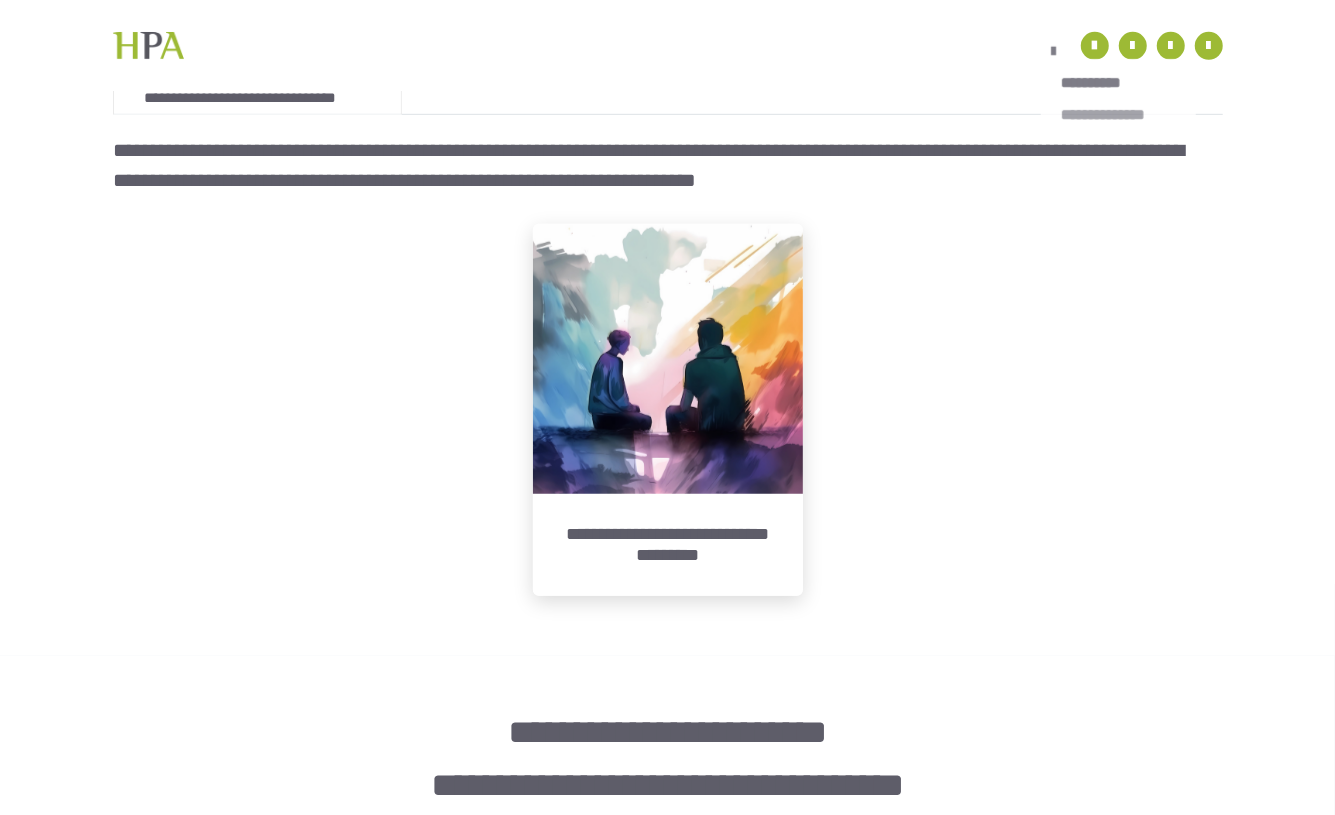 click on "**********" at bounding box center [1118, 115] 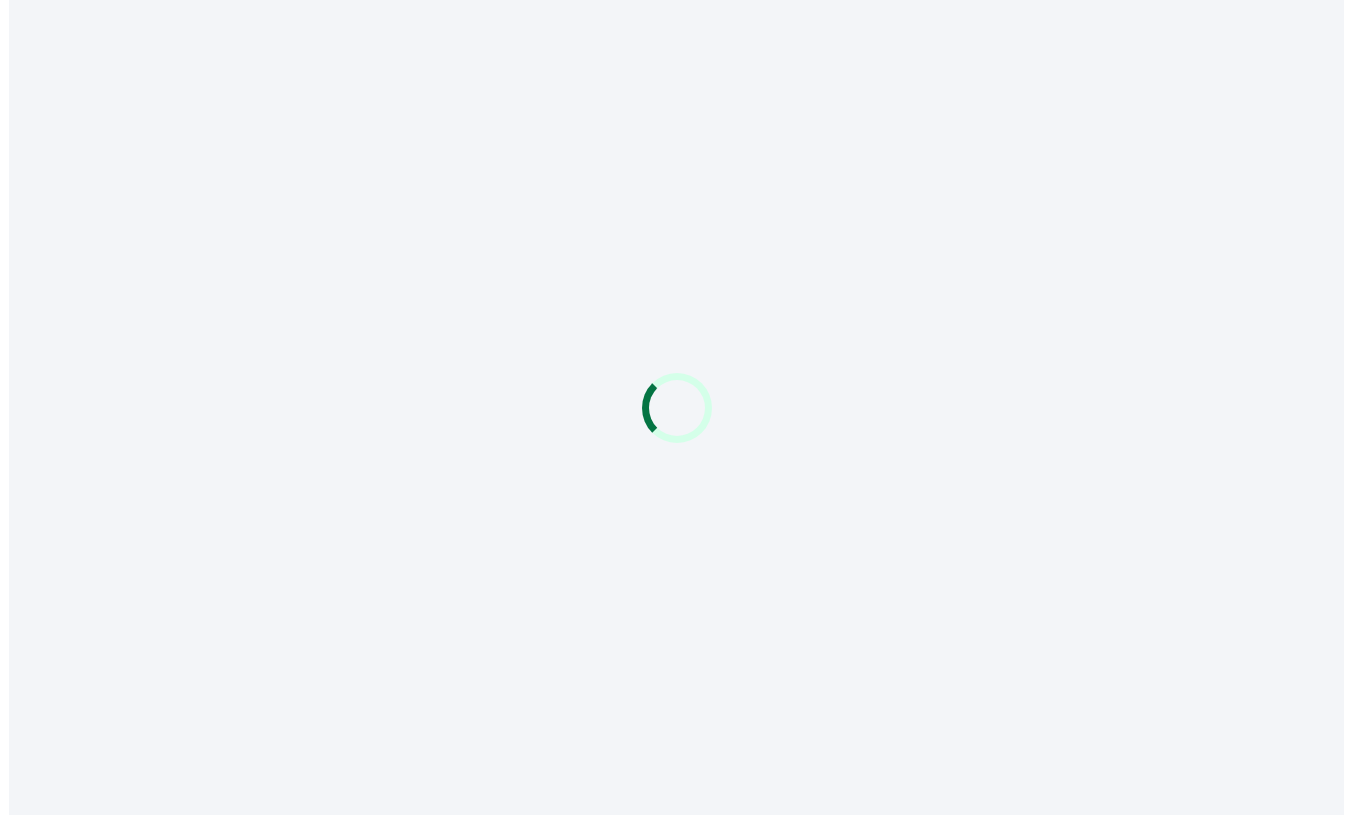 scroll, scrollTop: 0, scrollLeft: 0, axis: both 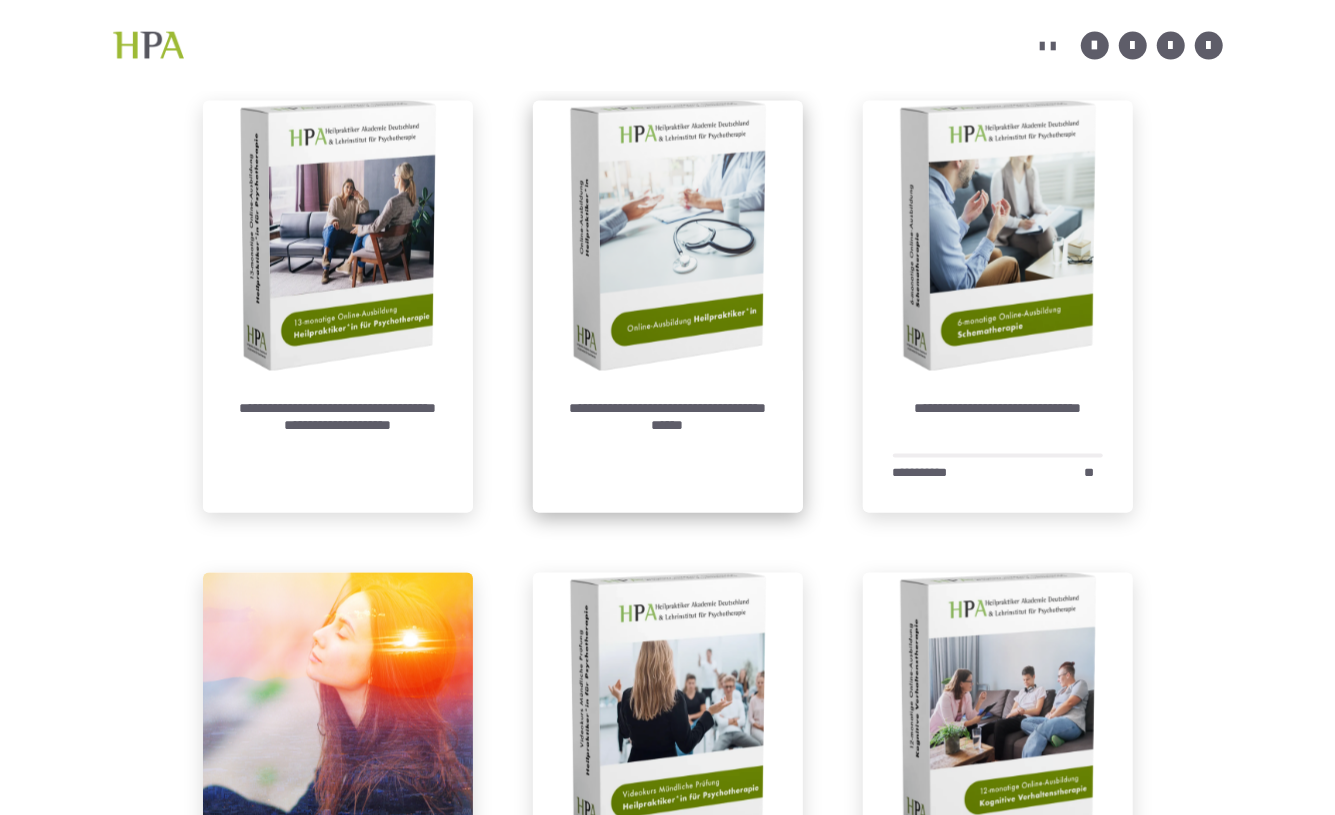 click at bounding box center (668, 236) 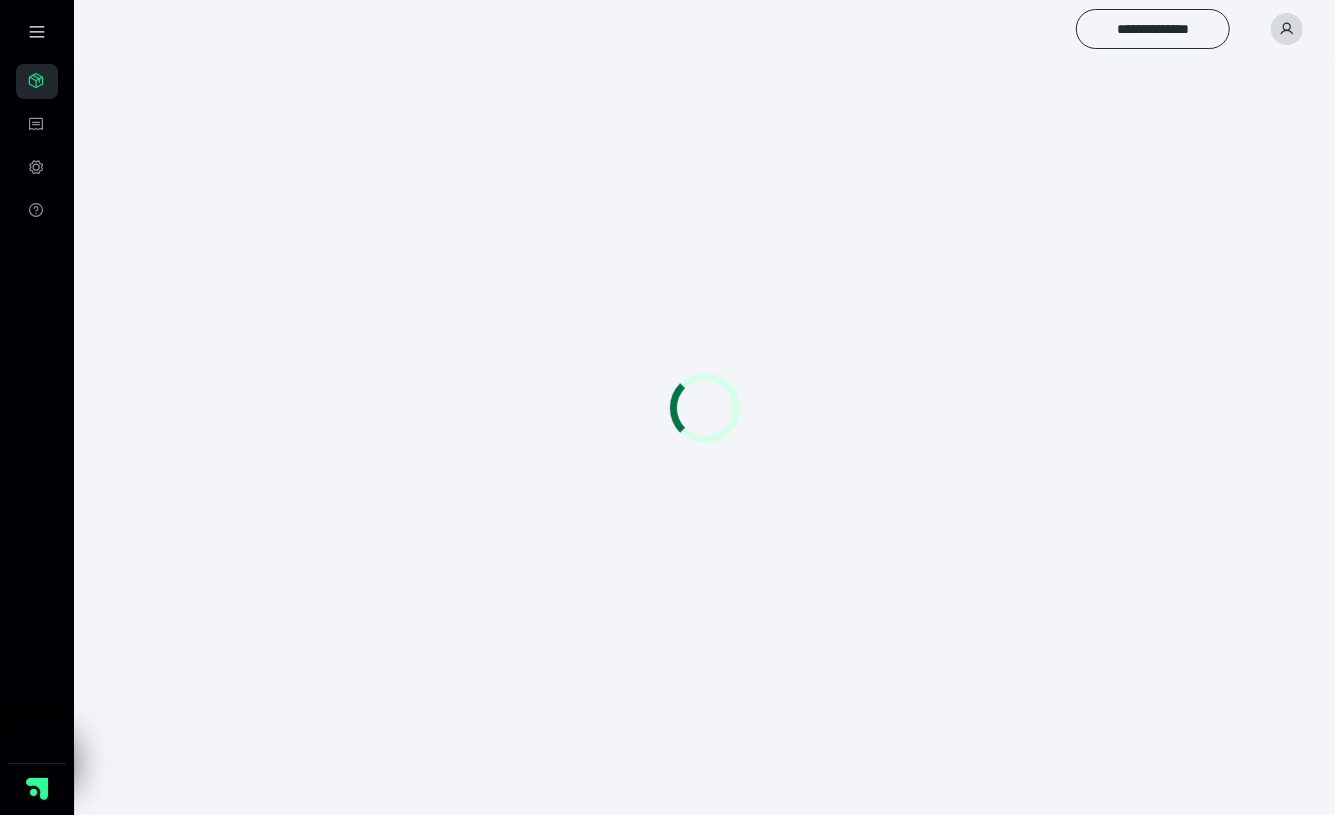 scroll, scrollTop: 0, scrollLeft: 0, axis: both 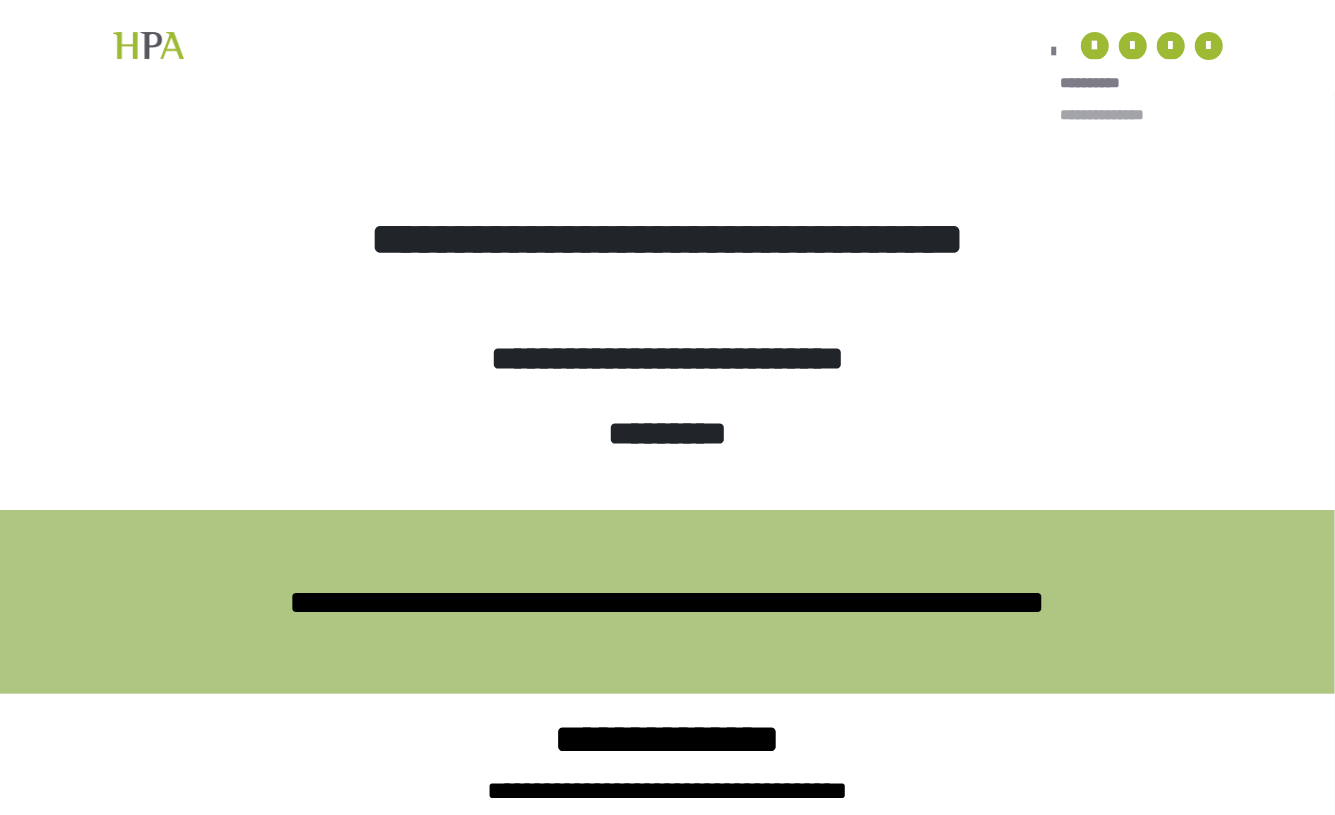 click on "**********" at bounding box center [1118, 115] 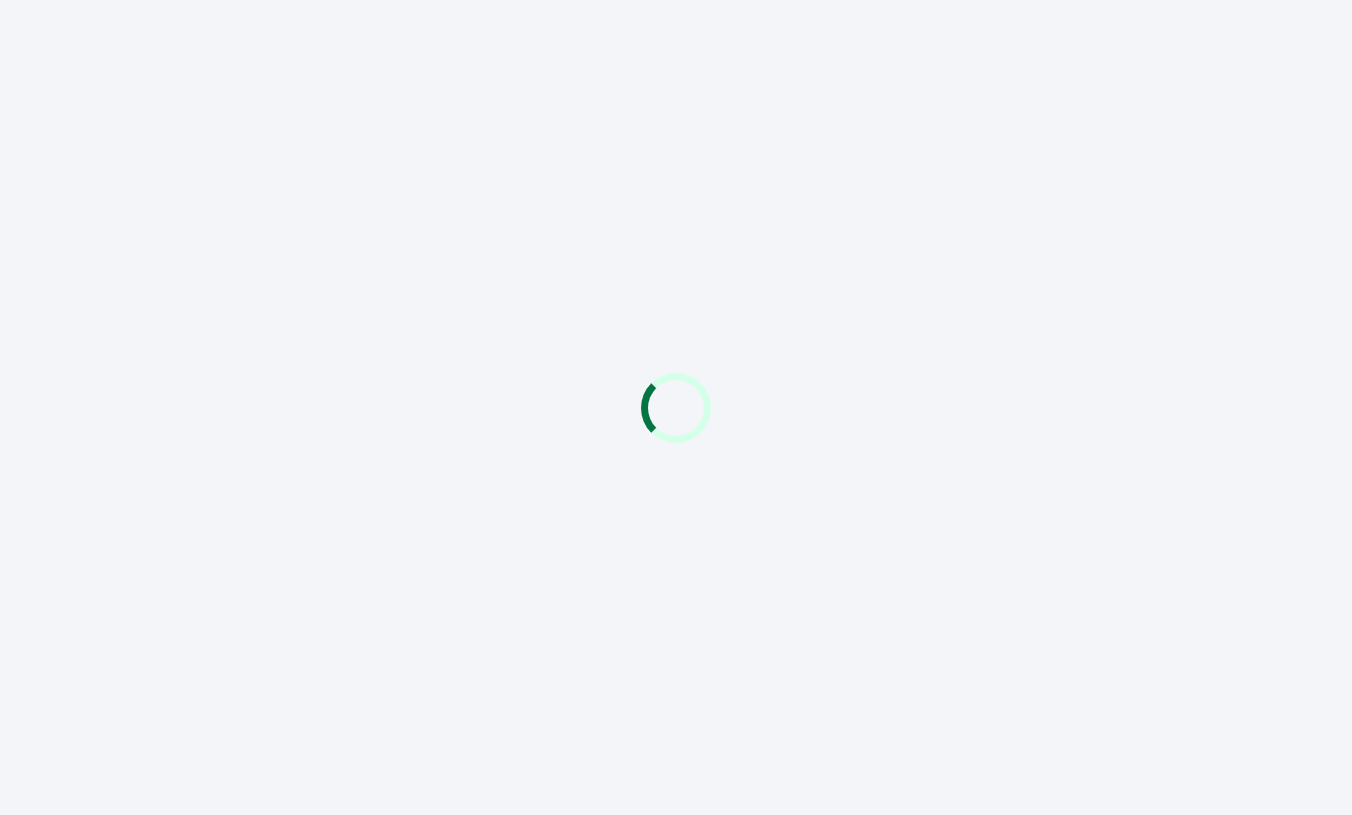 scroll, scrollTop: 0, scrollLeft: 0, axis: both 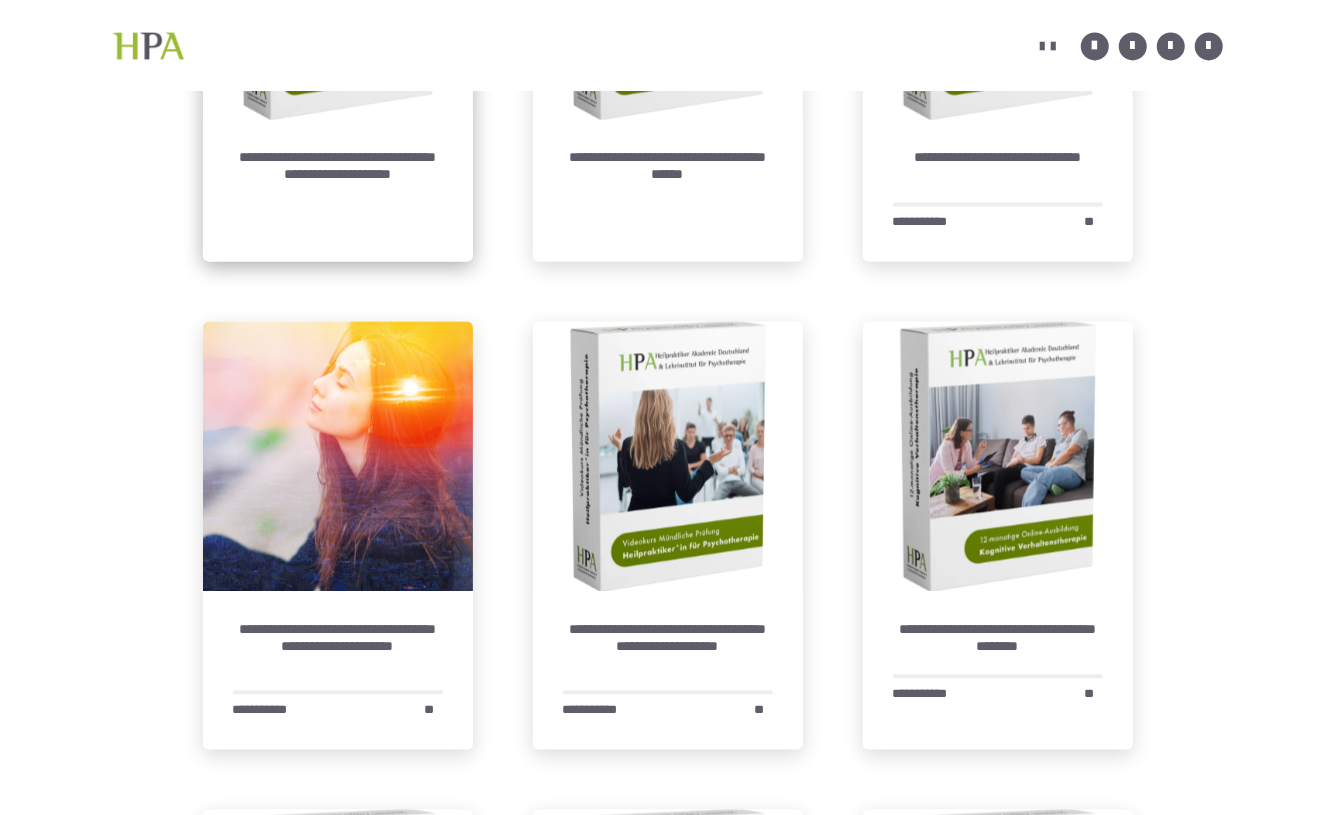 click on "**********" at bounding box center (338, 190) 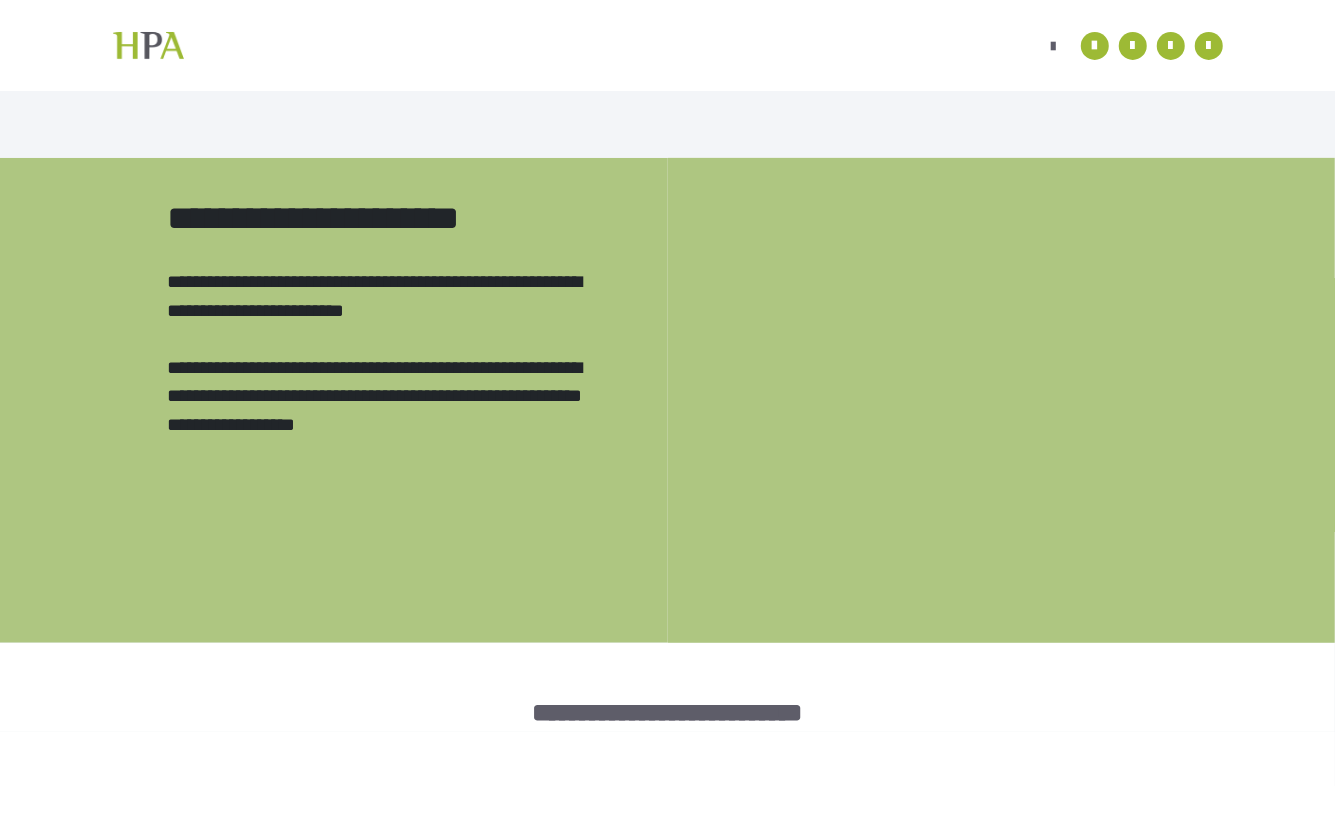 scroll, scrollTop: 0, scrollLeft: 0, axis: both 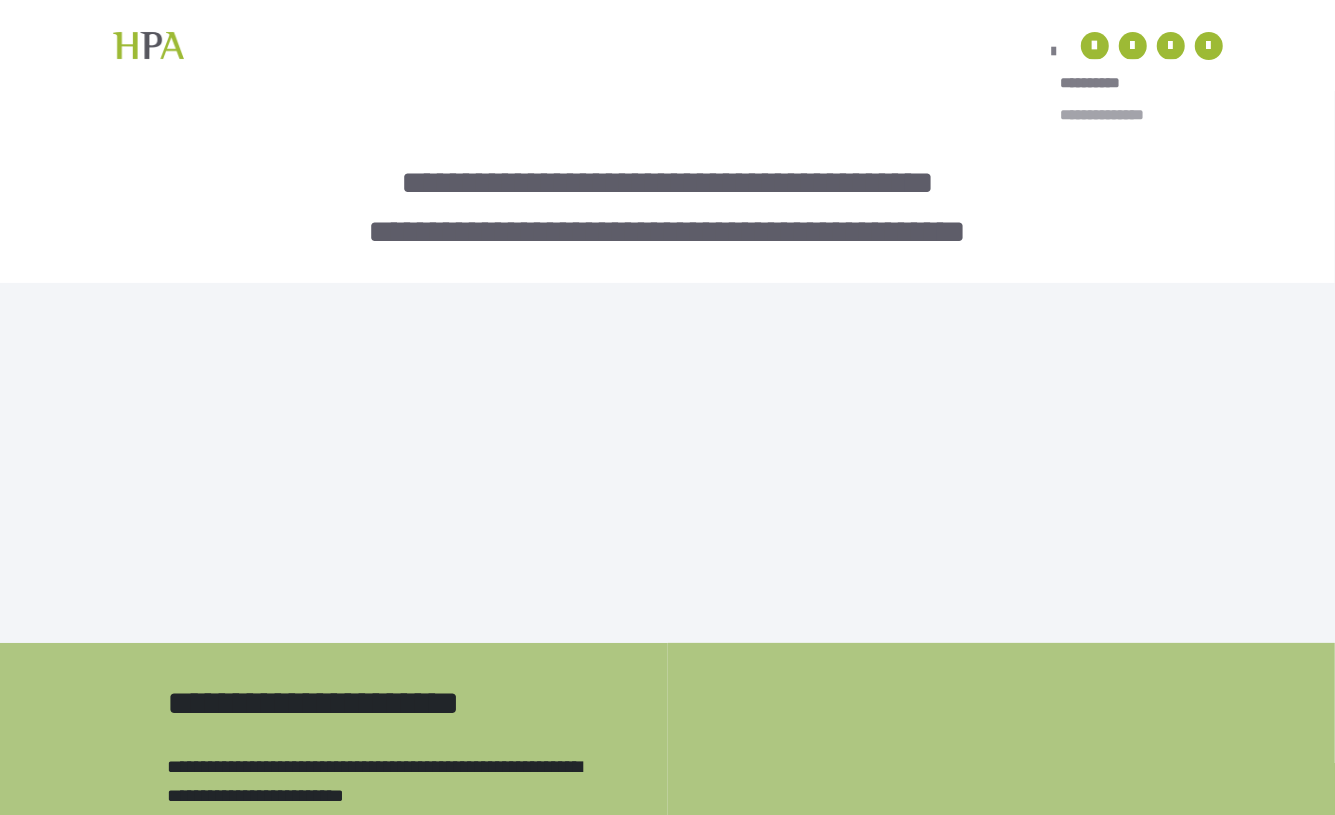click on "**********" at bounding box center (1118, 115) 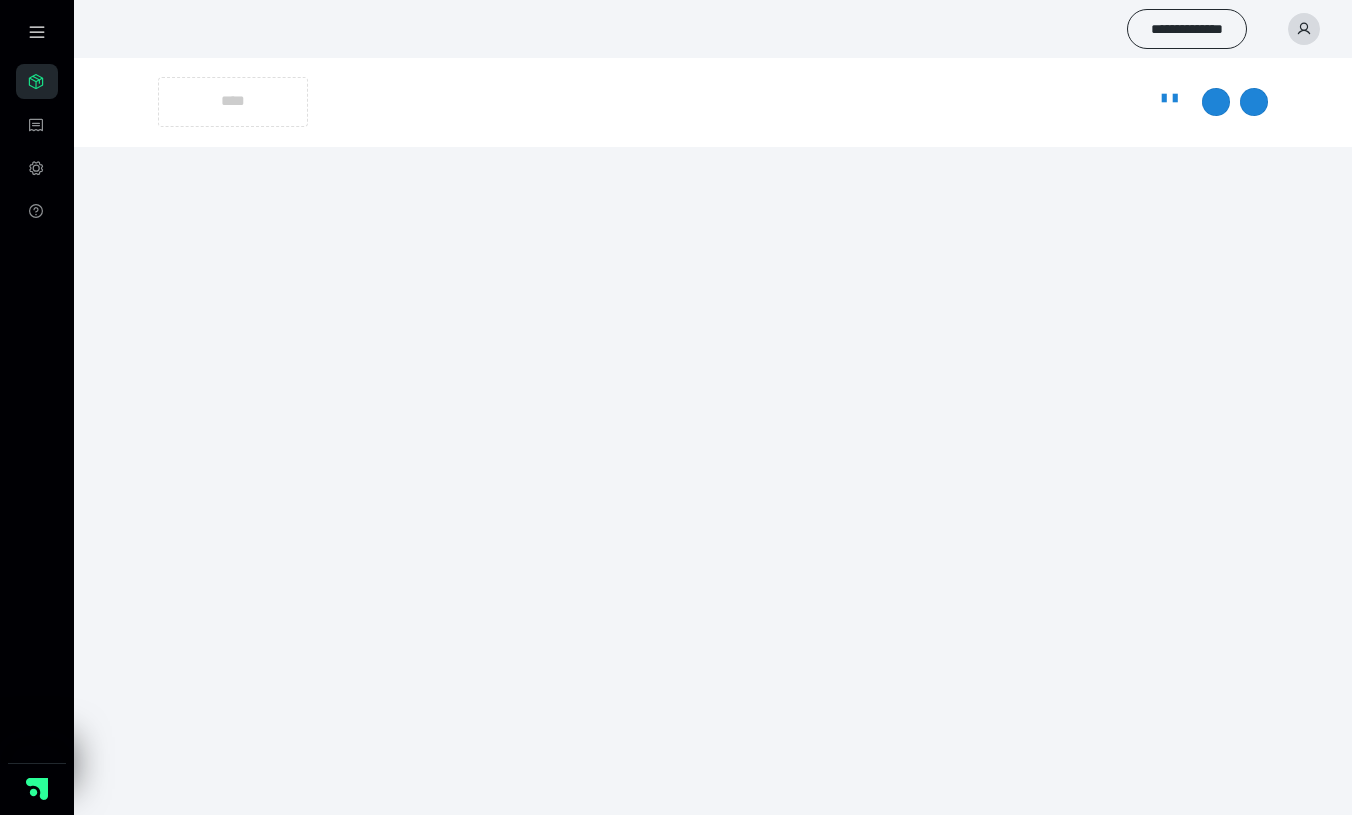 scroll, scrollTop: 0, scrollLeft: 0, axis: both 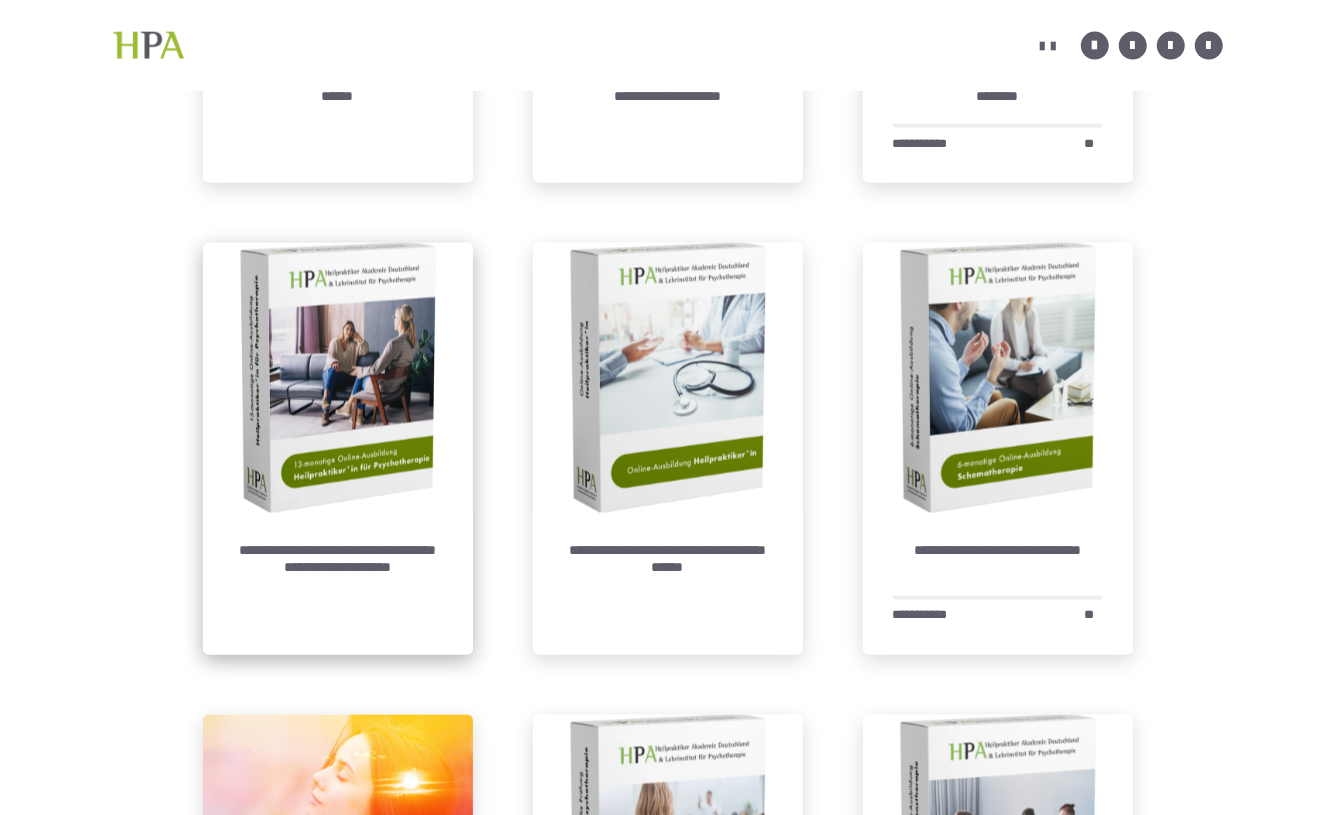 click at bounding box center (338, 378) 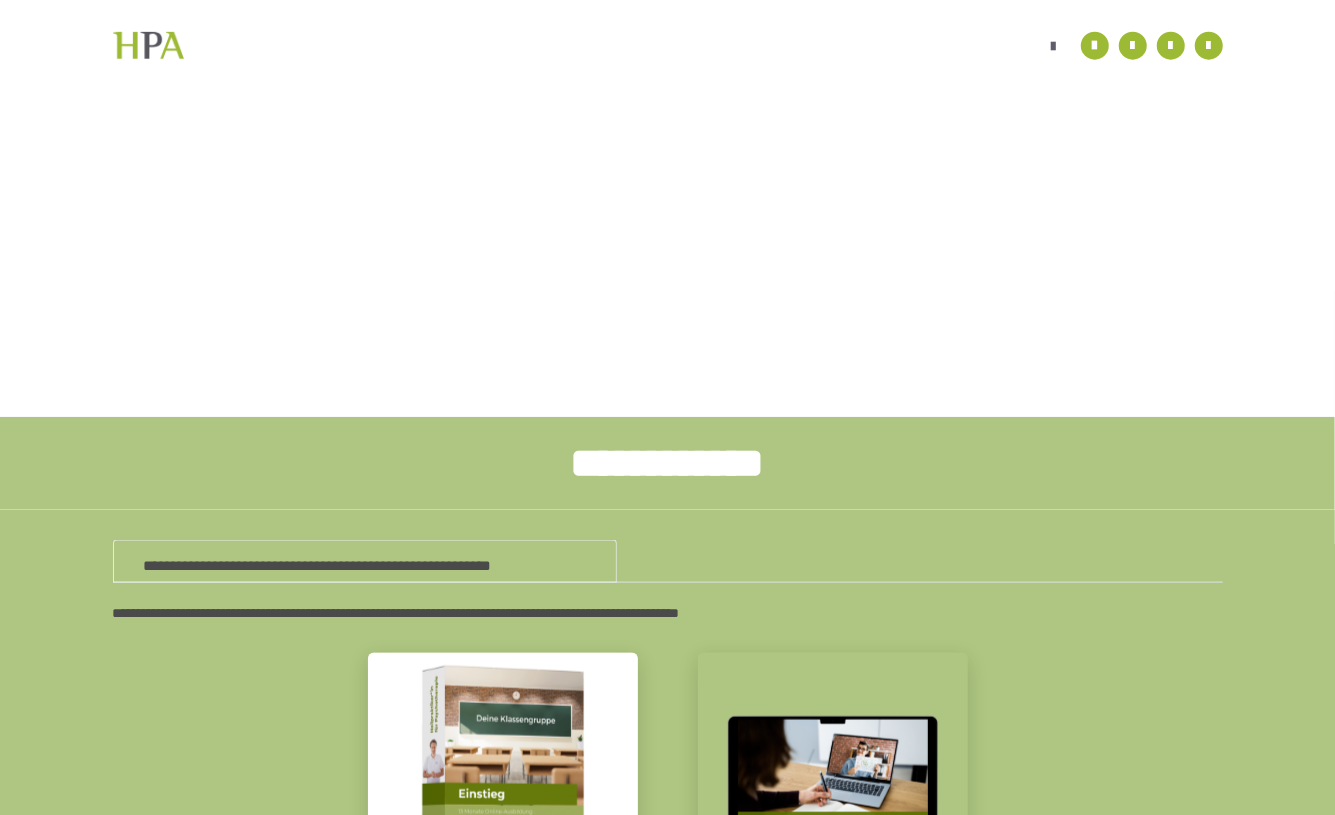scroll, scrollTop: 1714, scrollLeft: 0, axis: vertical 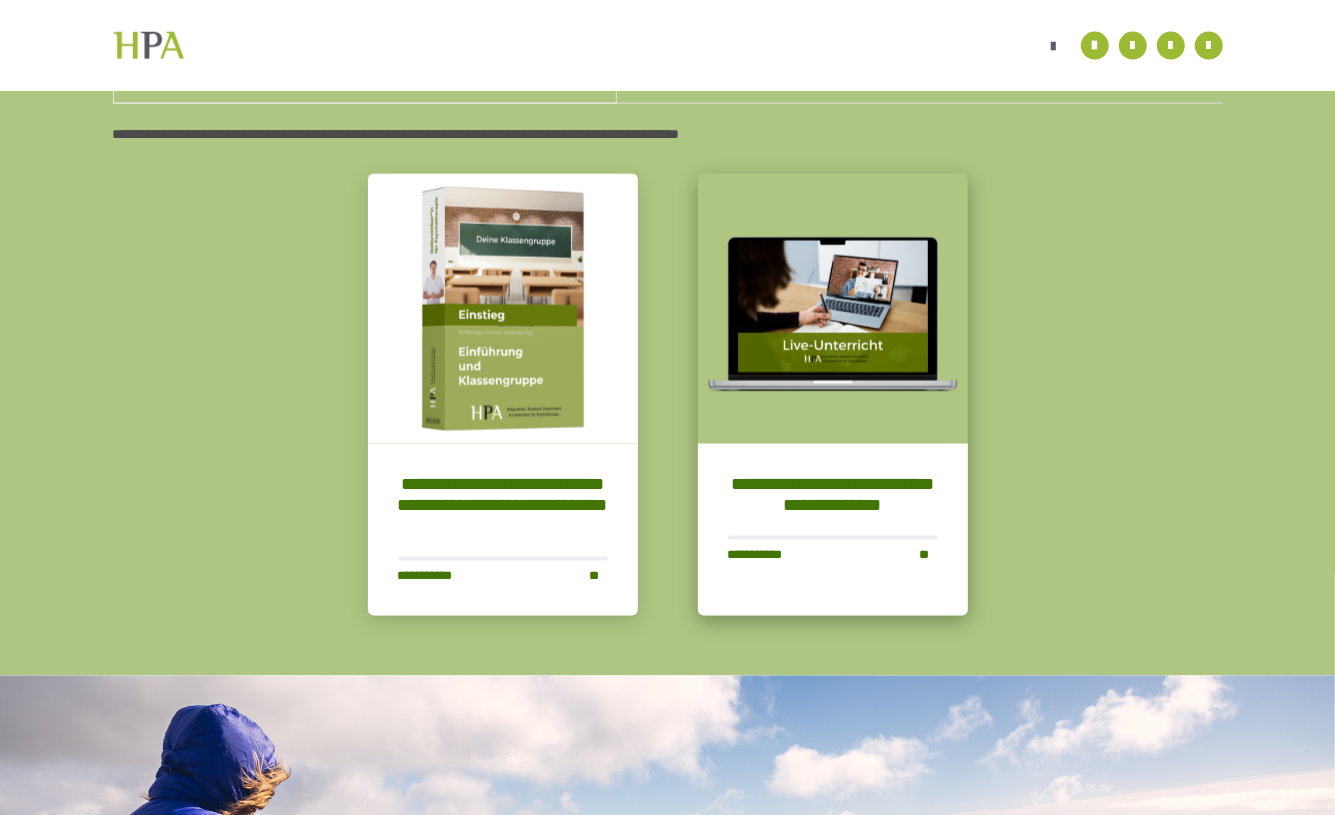 click at bounding box center (833, 309) 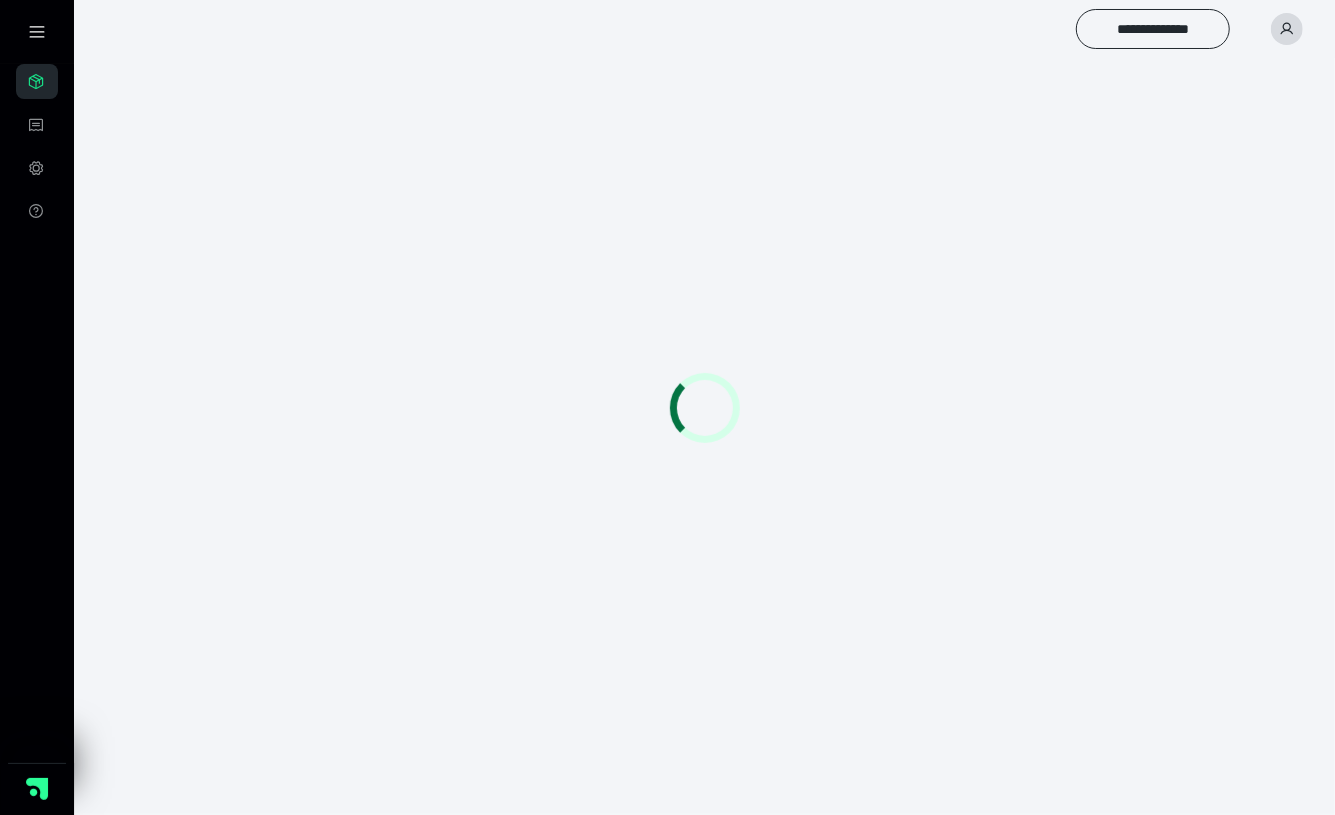 scroll, scrollTop: 56, scrollLeft: 0, axis: vertical 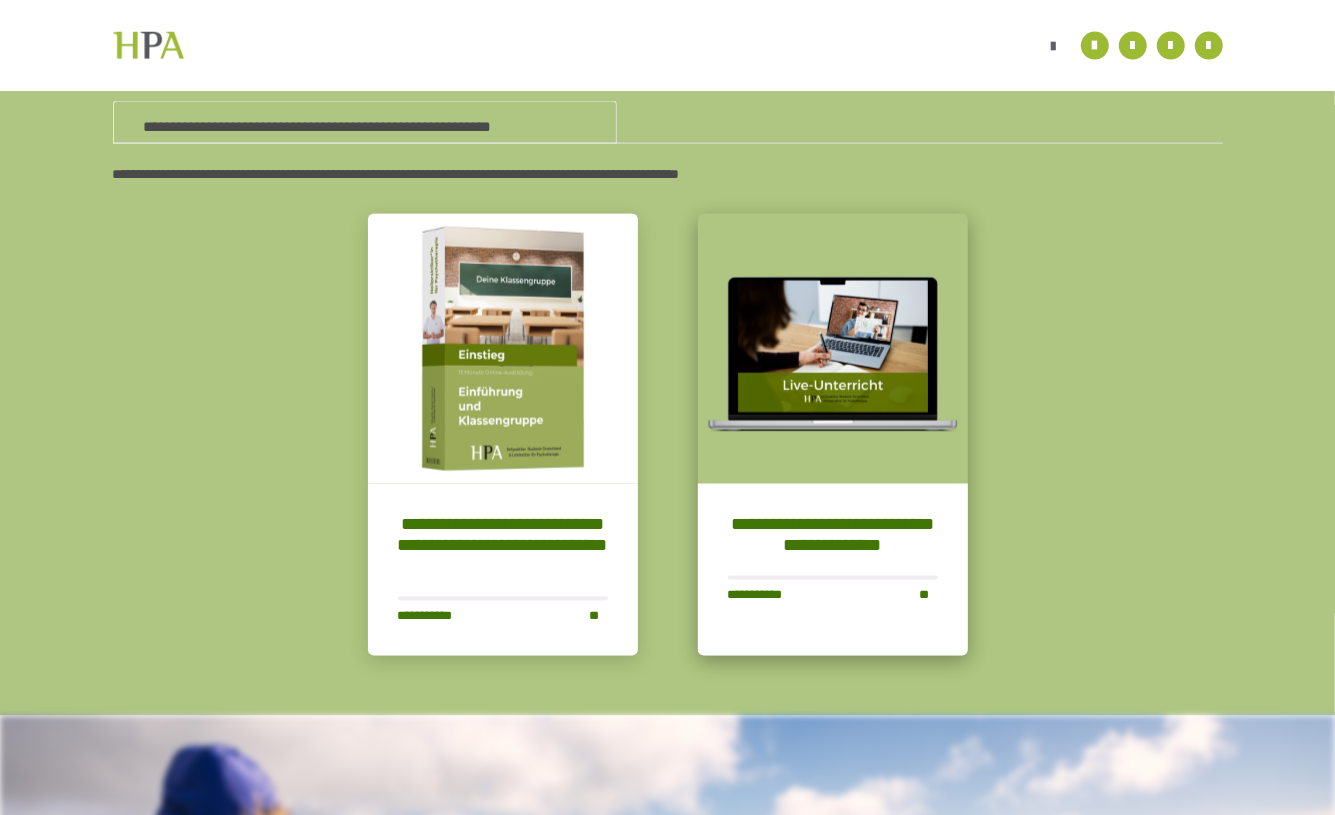 click at bounding box center [833, 349] 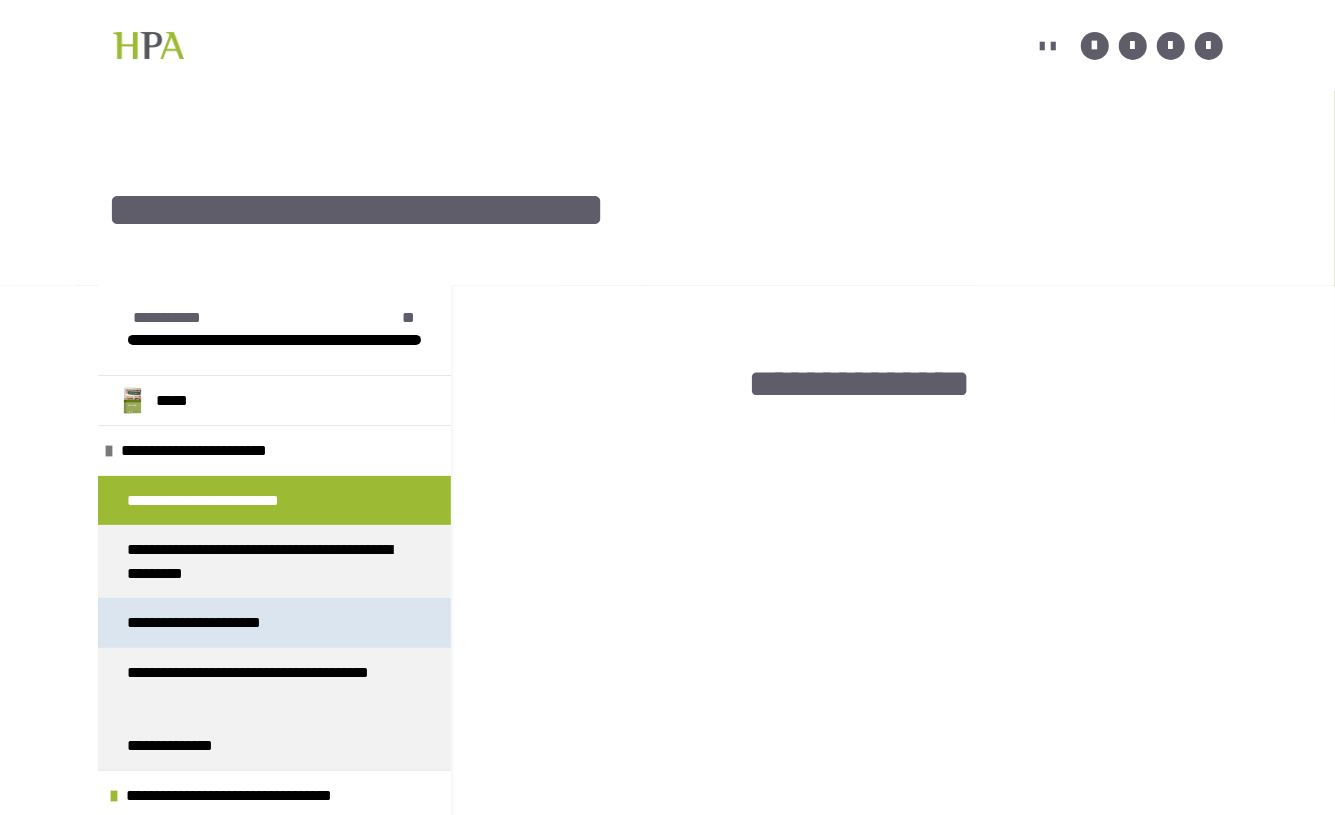 scroll, scrollTop: 124, scrollLeft: 0, axis: vertical 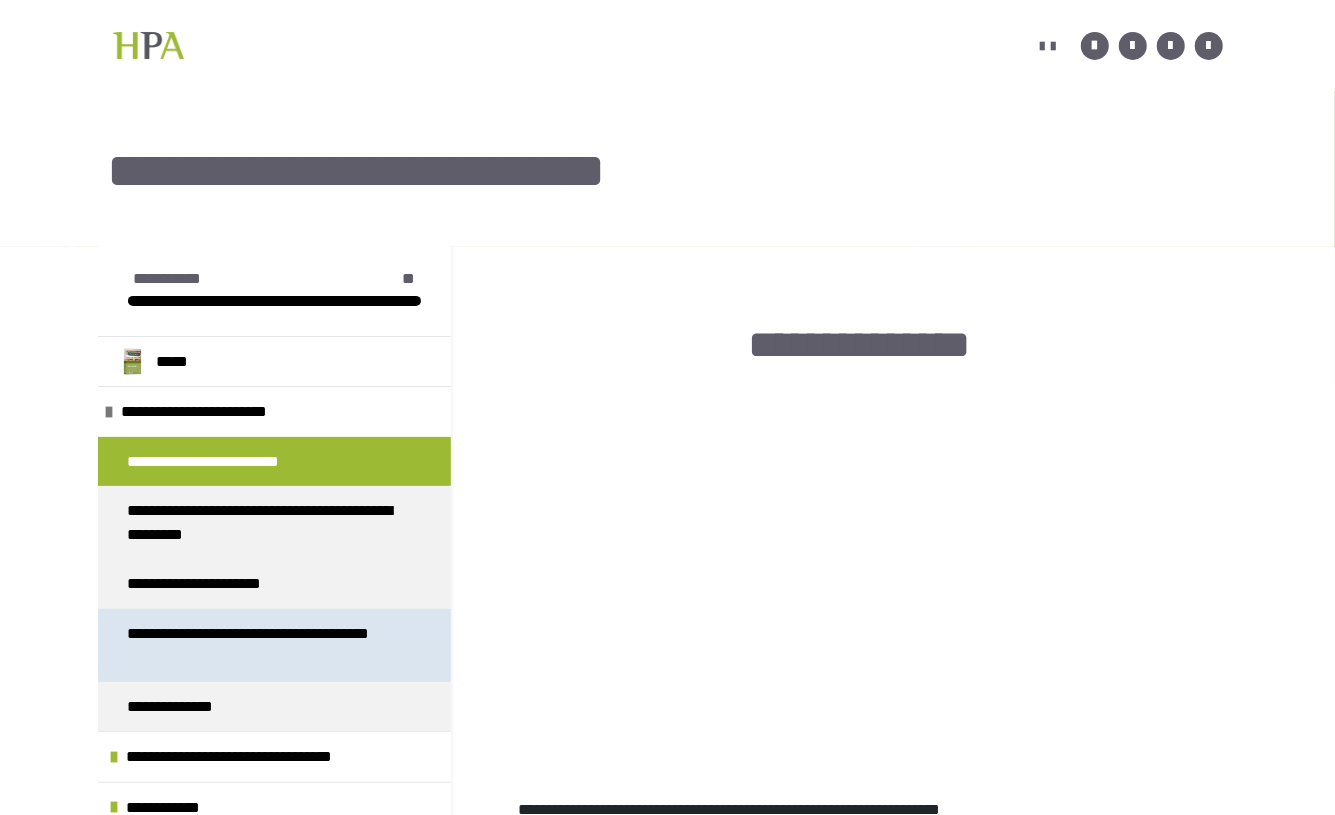 click on "**********" at bounding box center [266, 645] 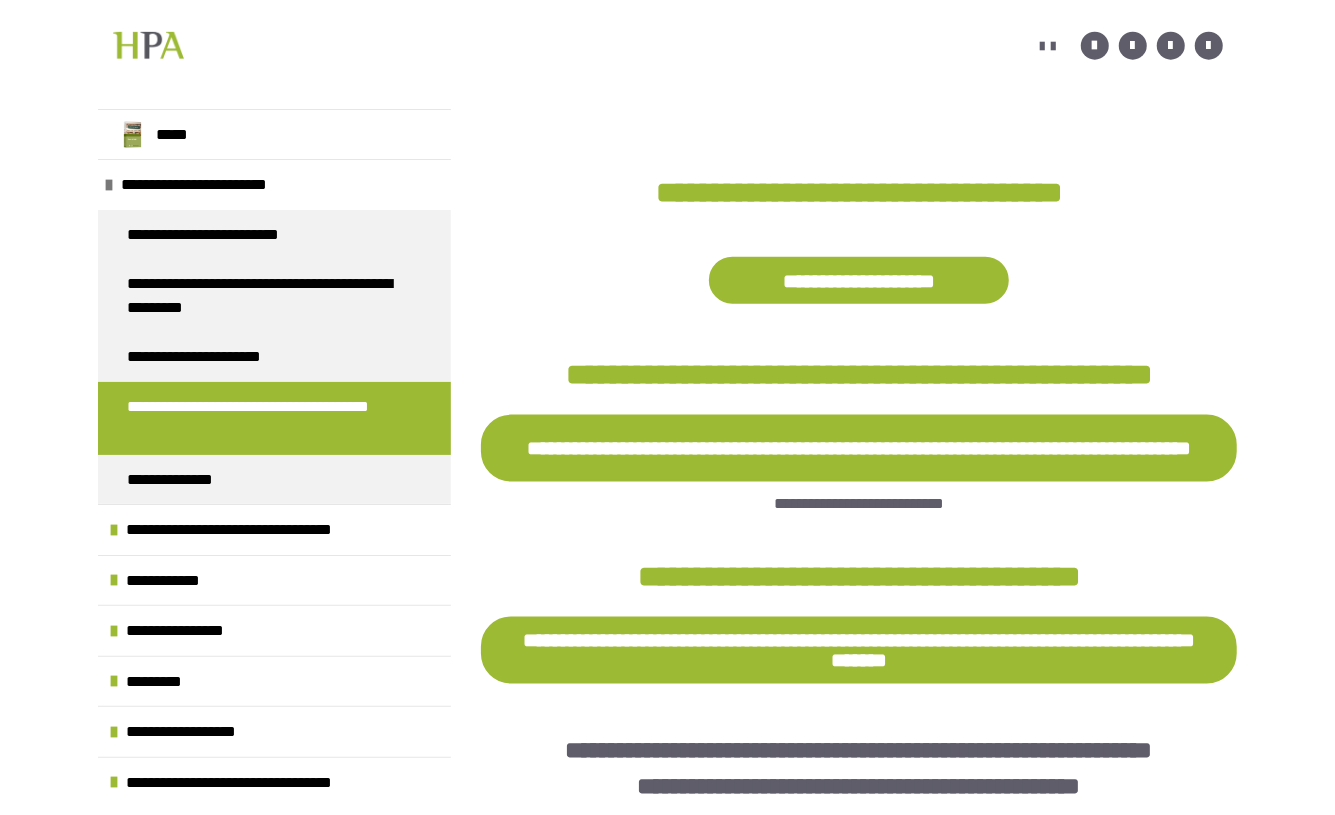 scroll, scrollTop: 1291, scrollLeft: 0, axis: vertical 